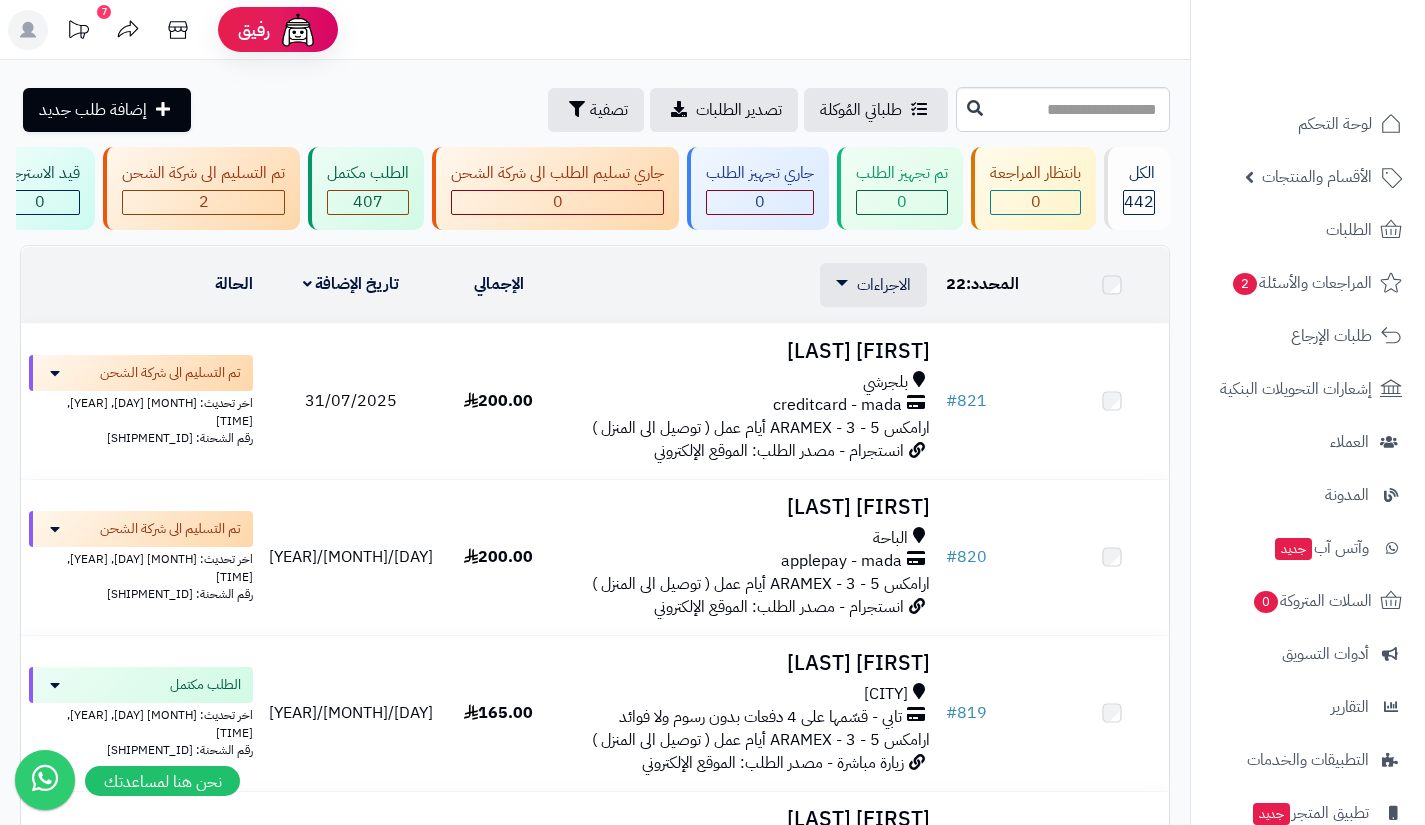 scroll, scrollTop: 0, scrollLeft: 0, axis: both 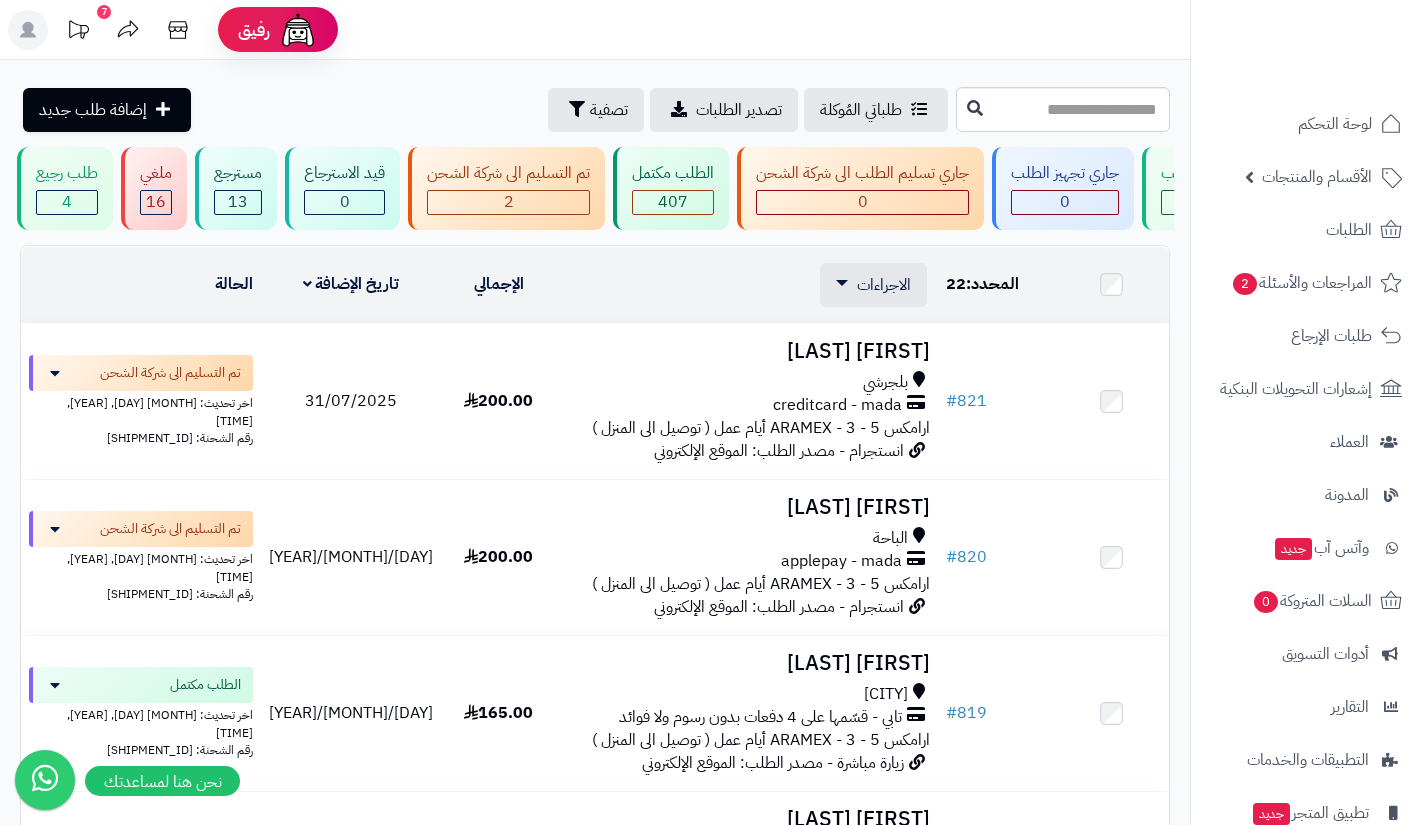 click 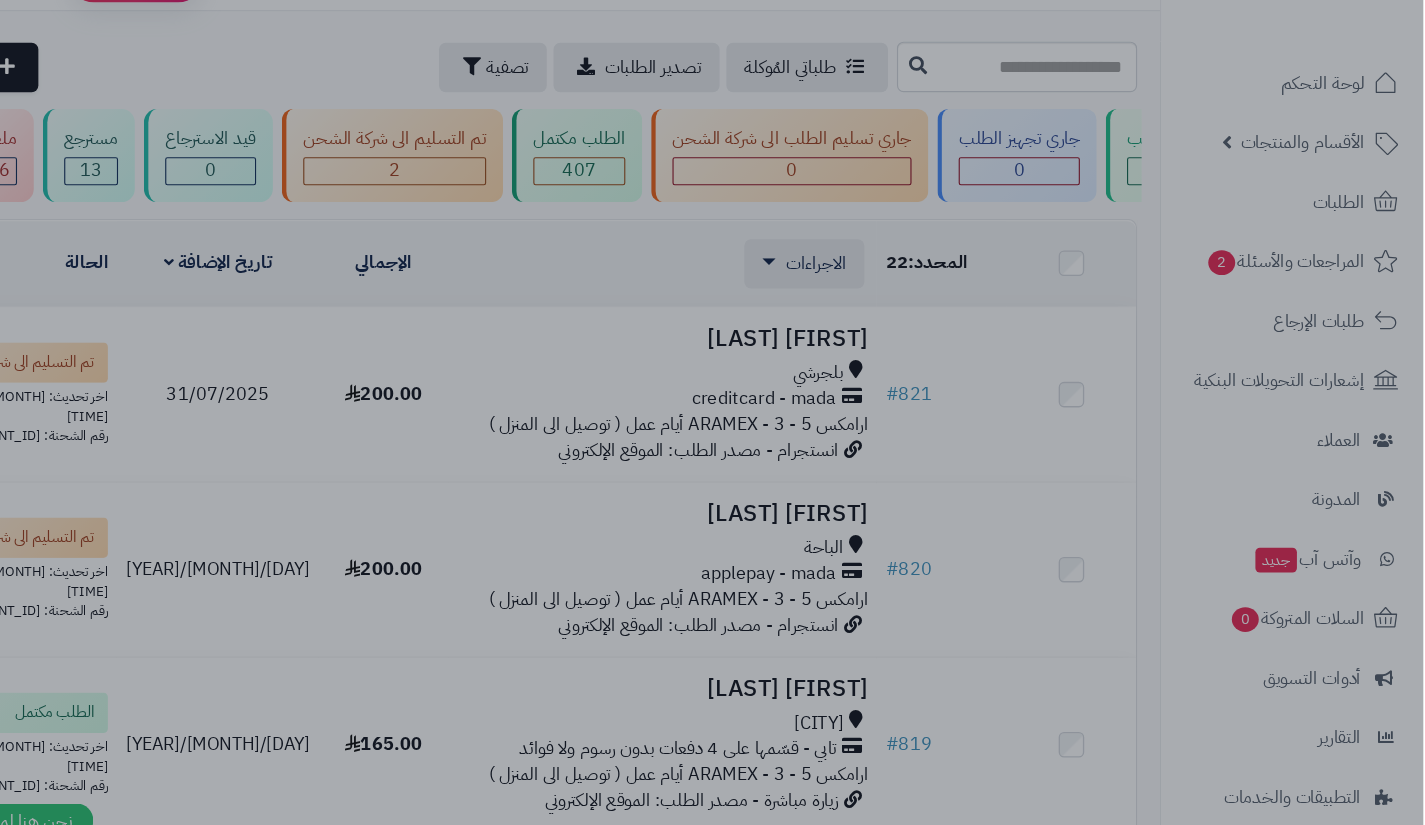 scroll, scrollTop: 0, scrollLeft: 0, axis: both 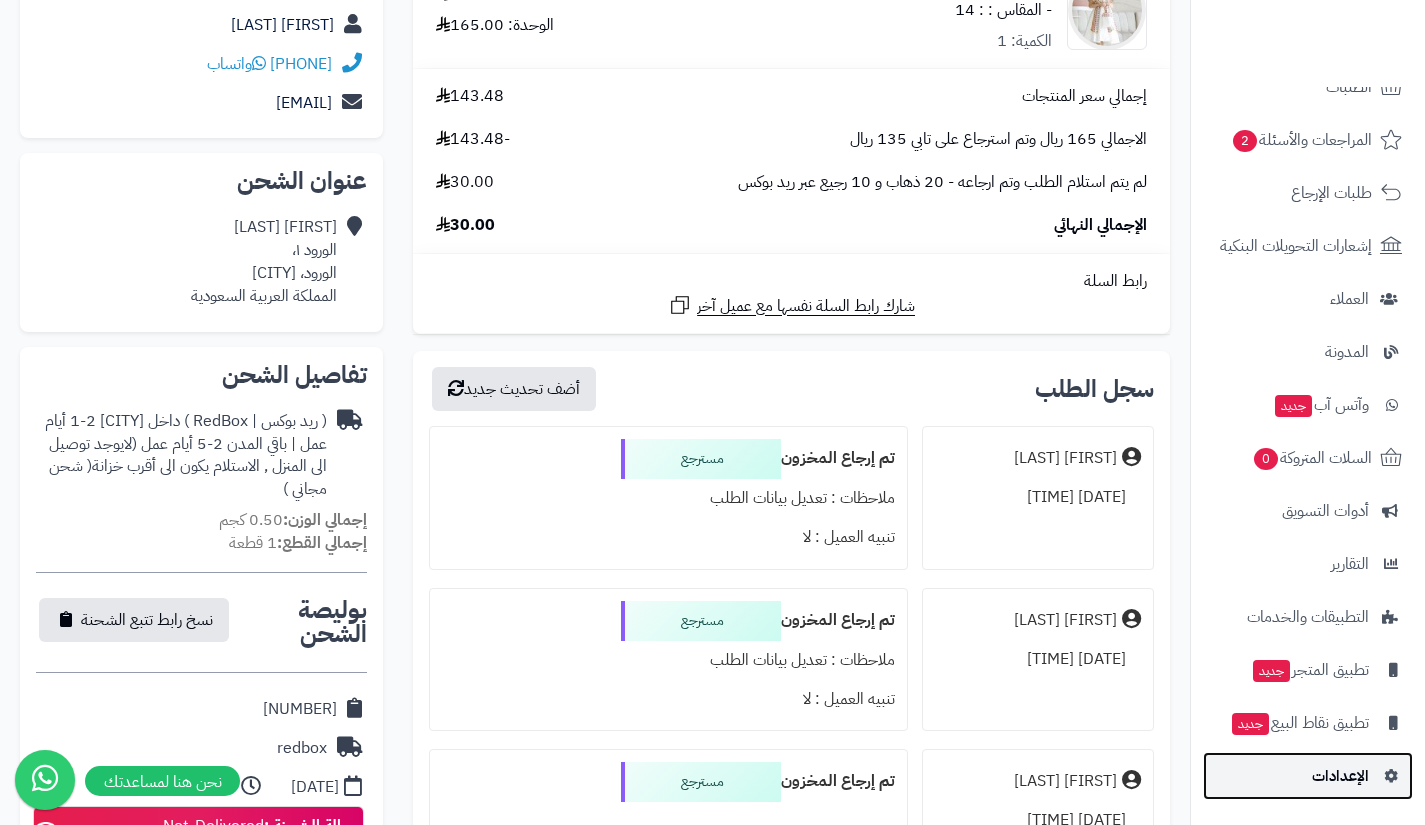 click on "الإعدادات" at bounding box center (1308, 776) 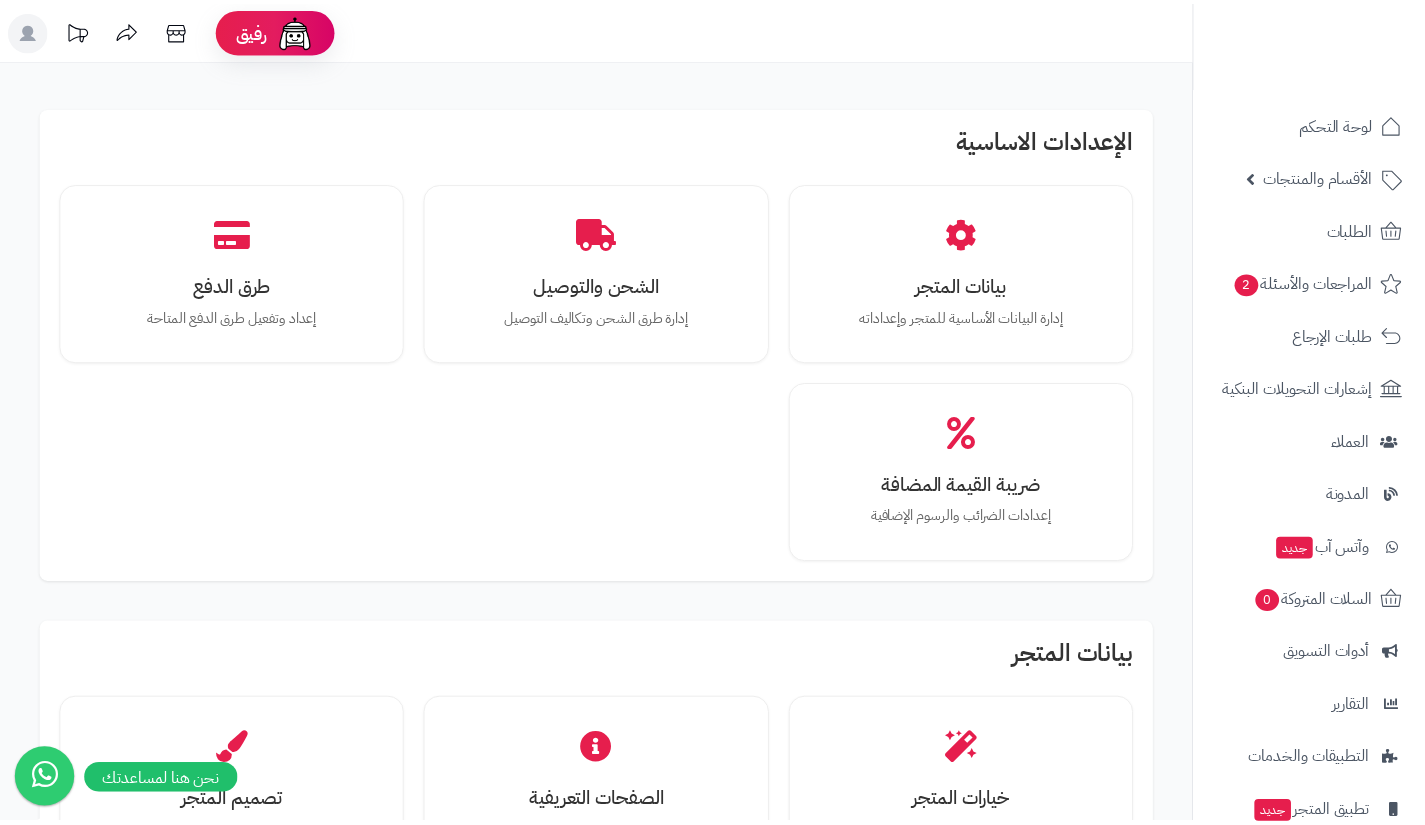scroll, scrollTop: 0, scrollLeft: 0, axis: both 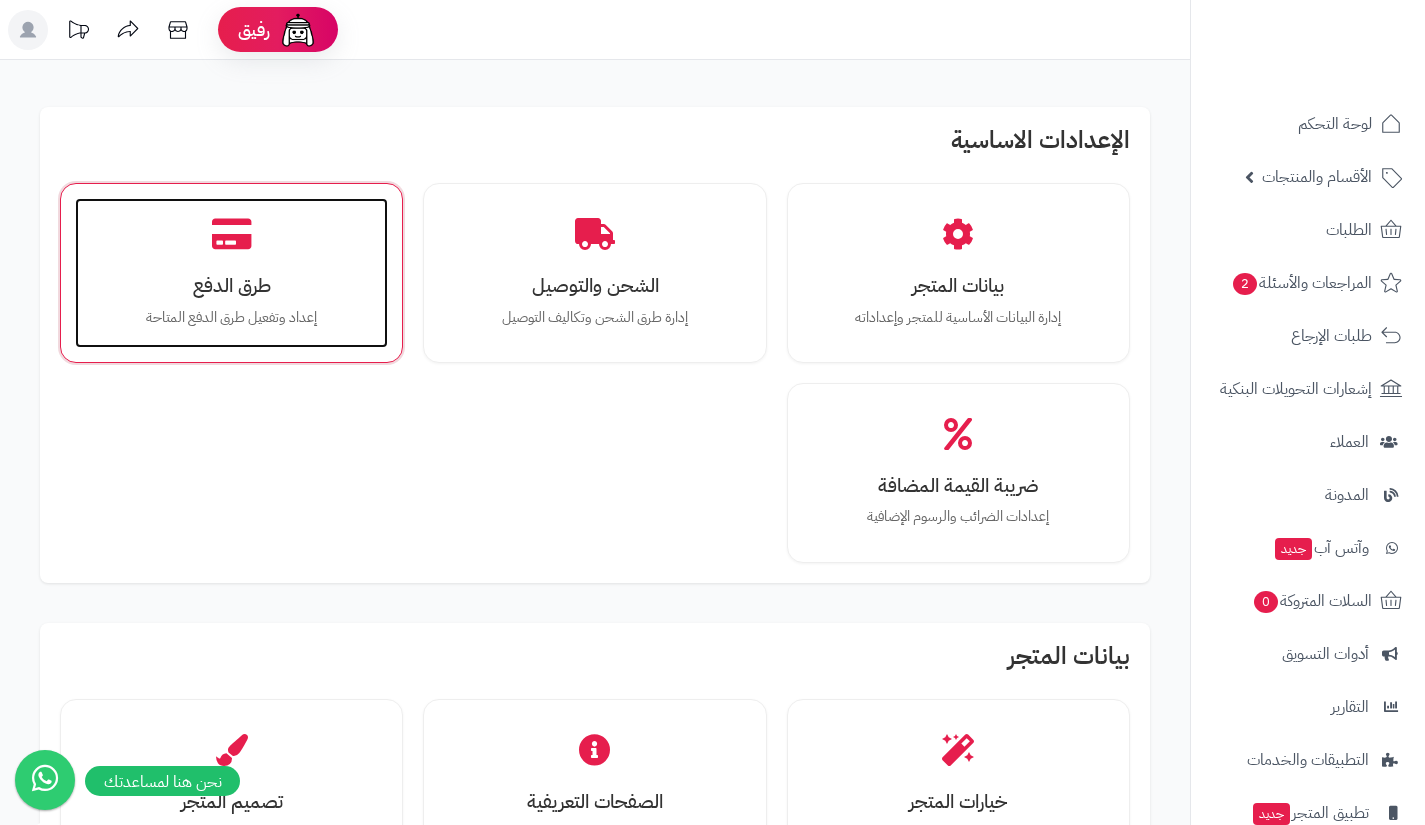 click on "طرق الدفع إعداد وتفعيل طرق الدفع المتاحة" at bounding box center (231, 273) 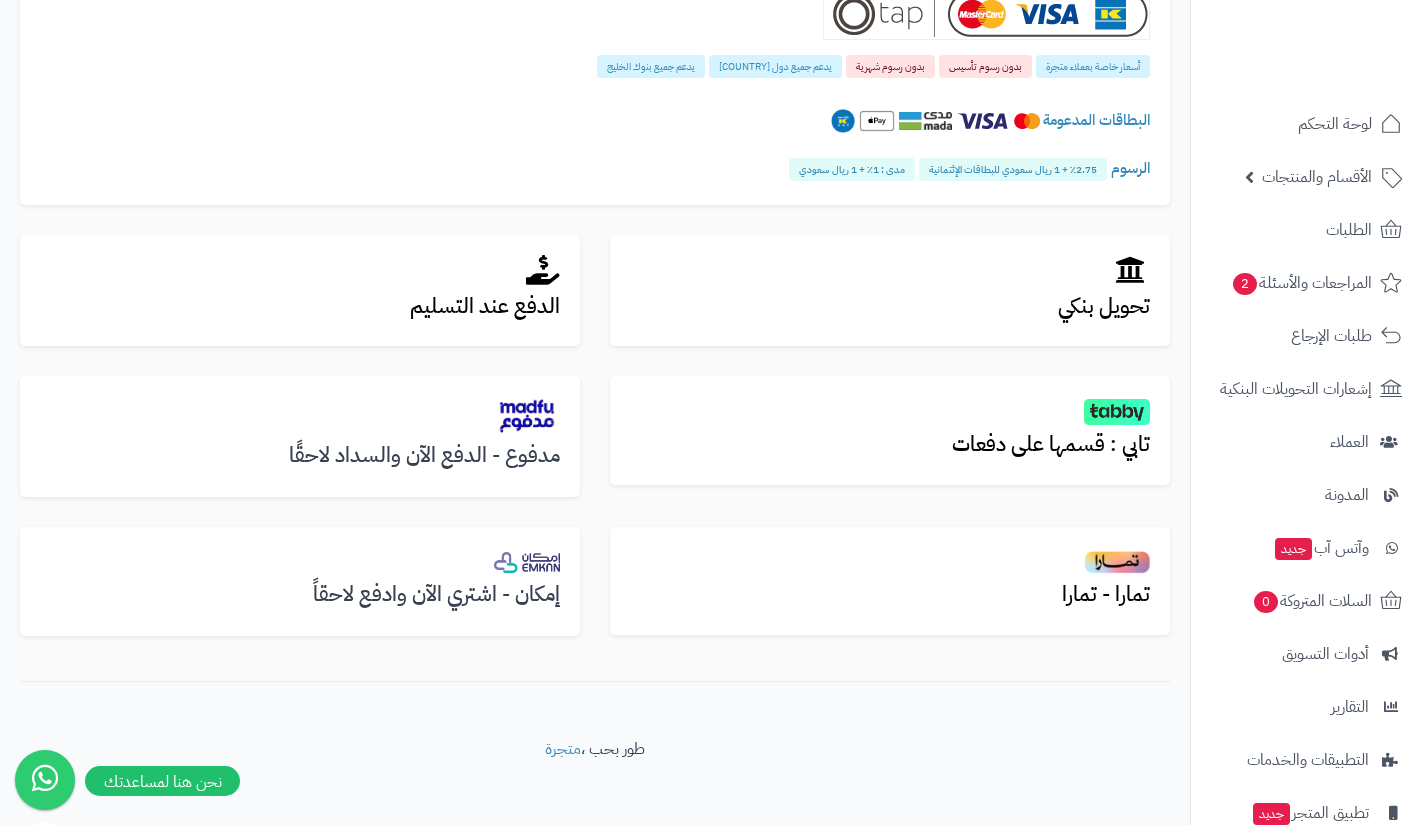 scroll, scrollTop: 504, scrollLeft: 0, axis: vertical 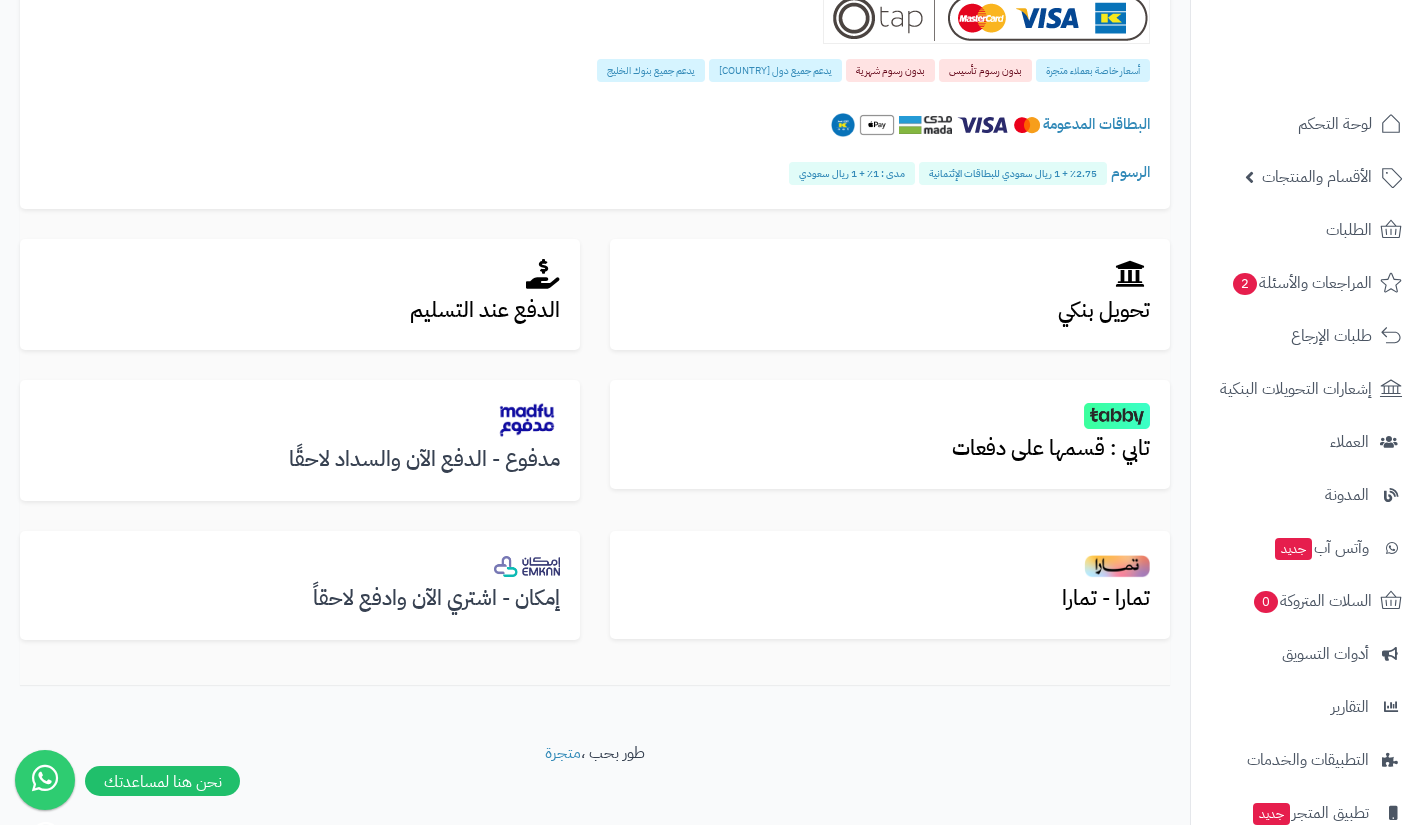 click at bounding box center [300, 565] 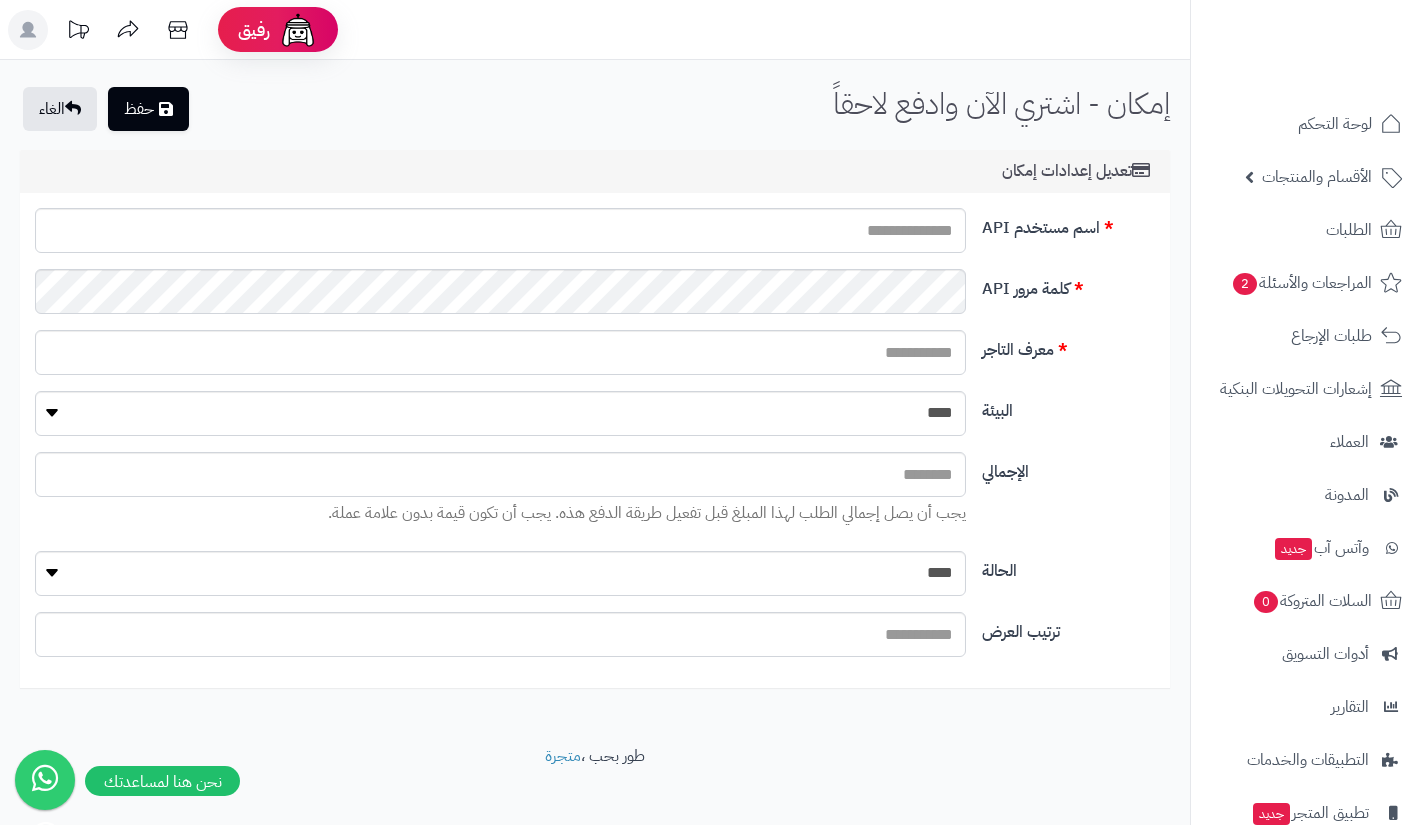 scroll, scrollTop: 0, scrollLeft: 0, axis: both 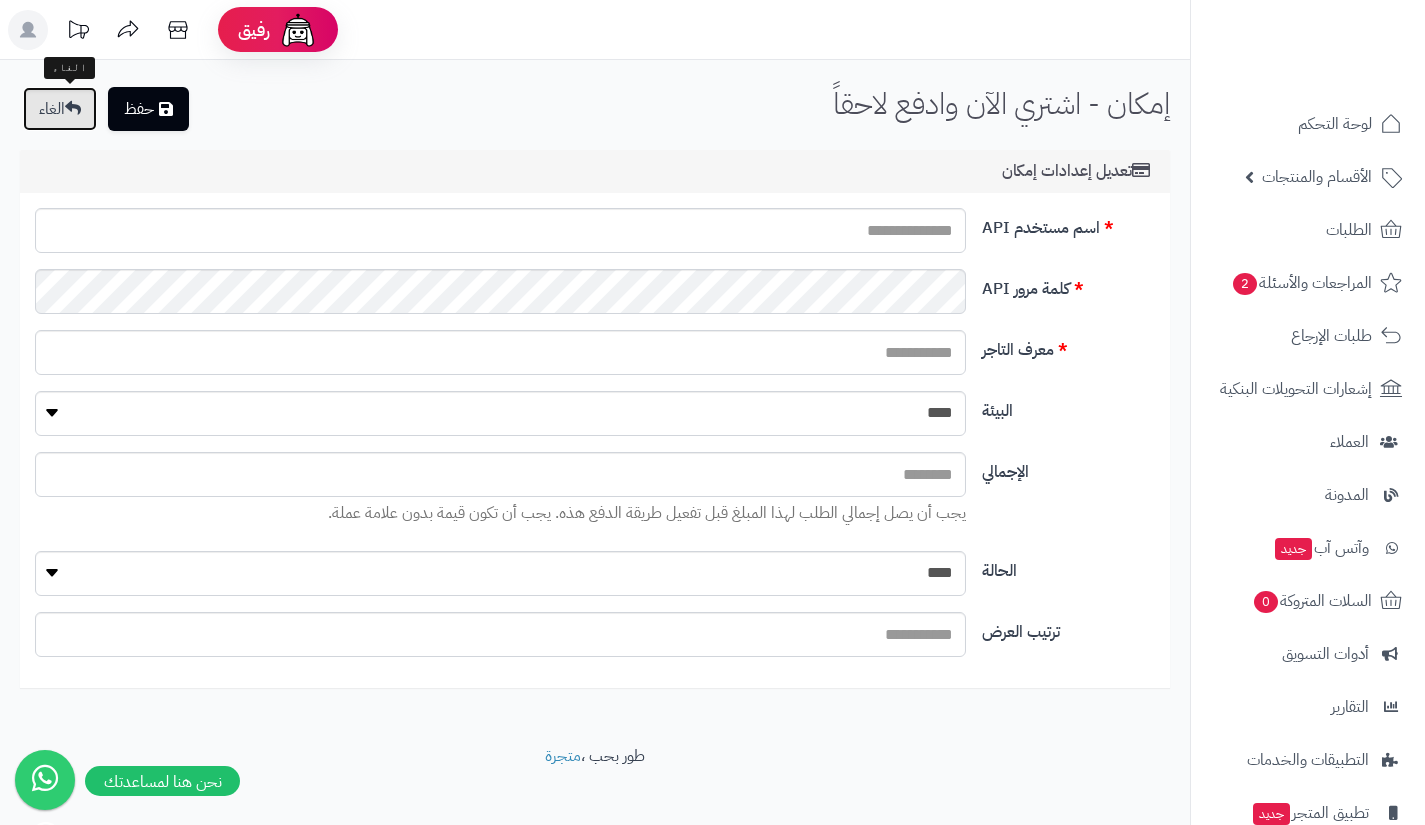 click on "الغاء" at bounding box center (60, 109) 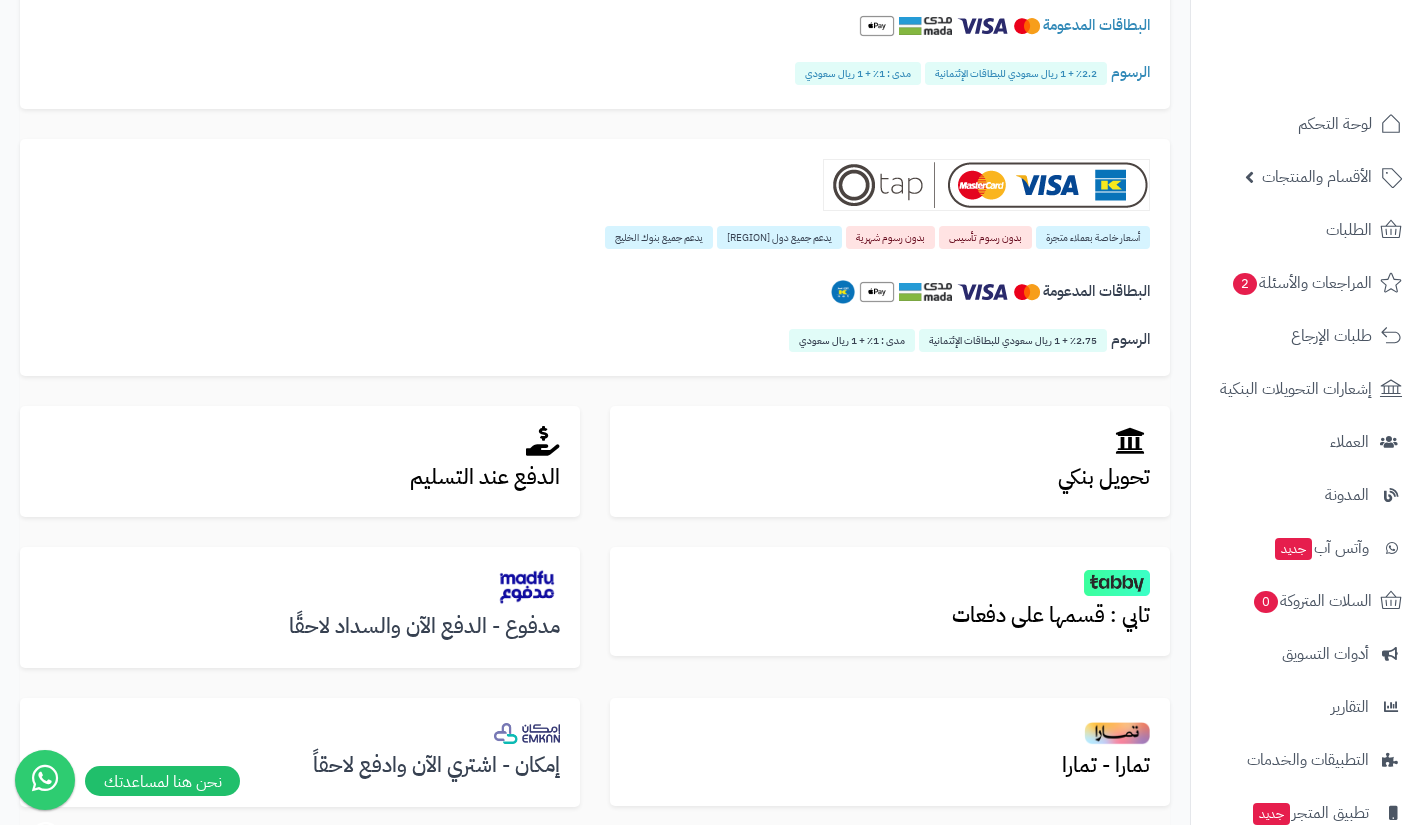 scroll, scrollTop: 369, scrollLeft: 0, axis: vertical 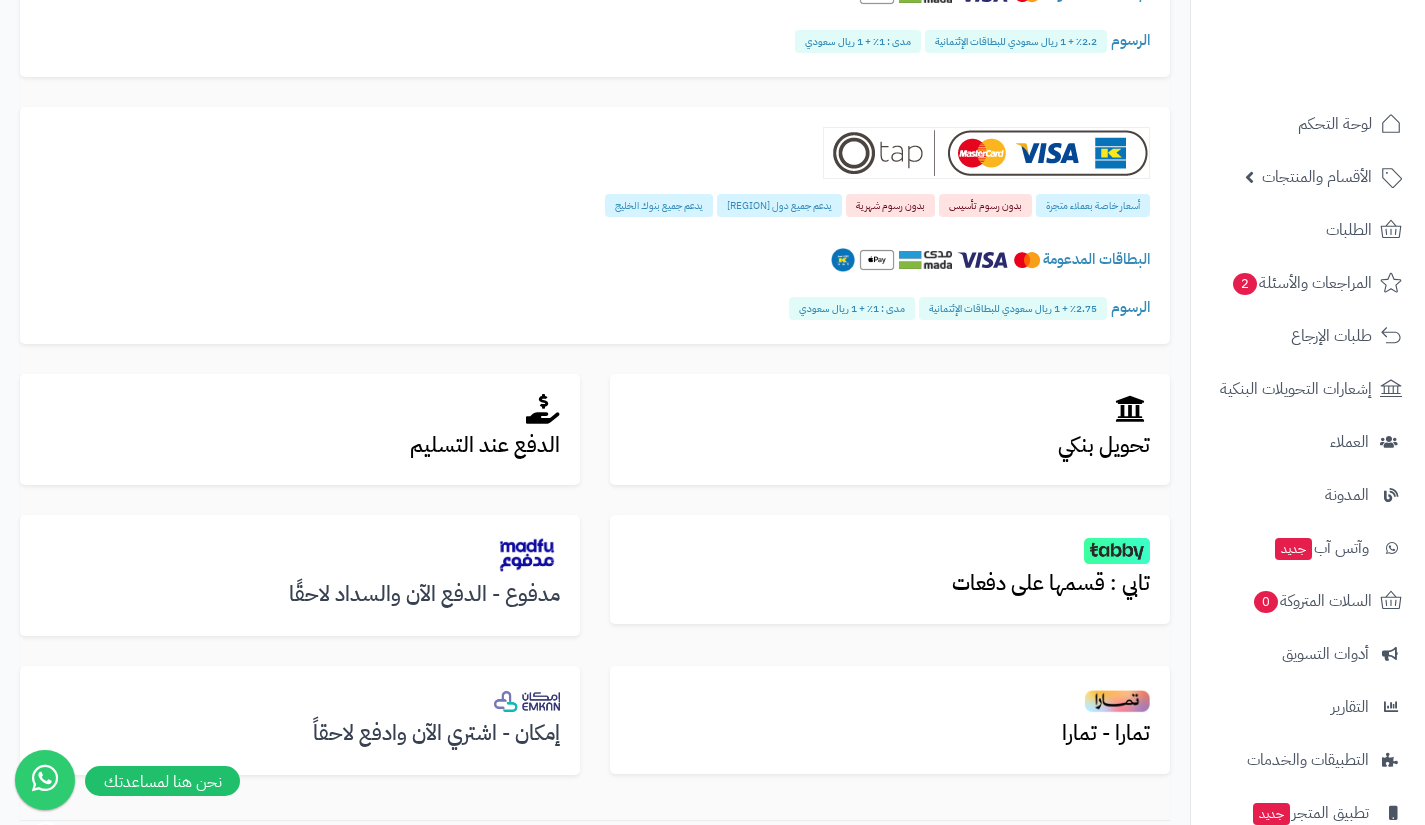click at bounding box center (300, 554) 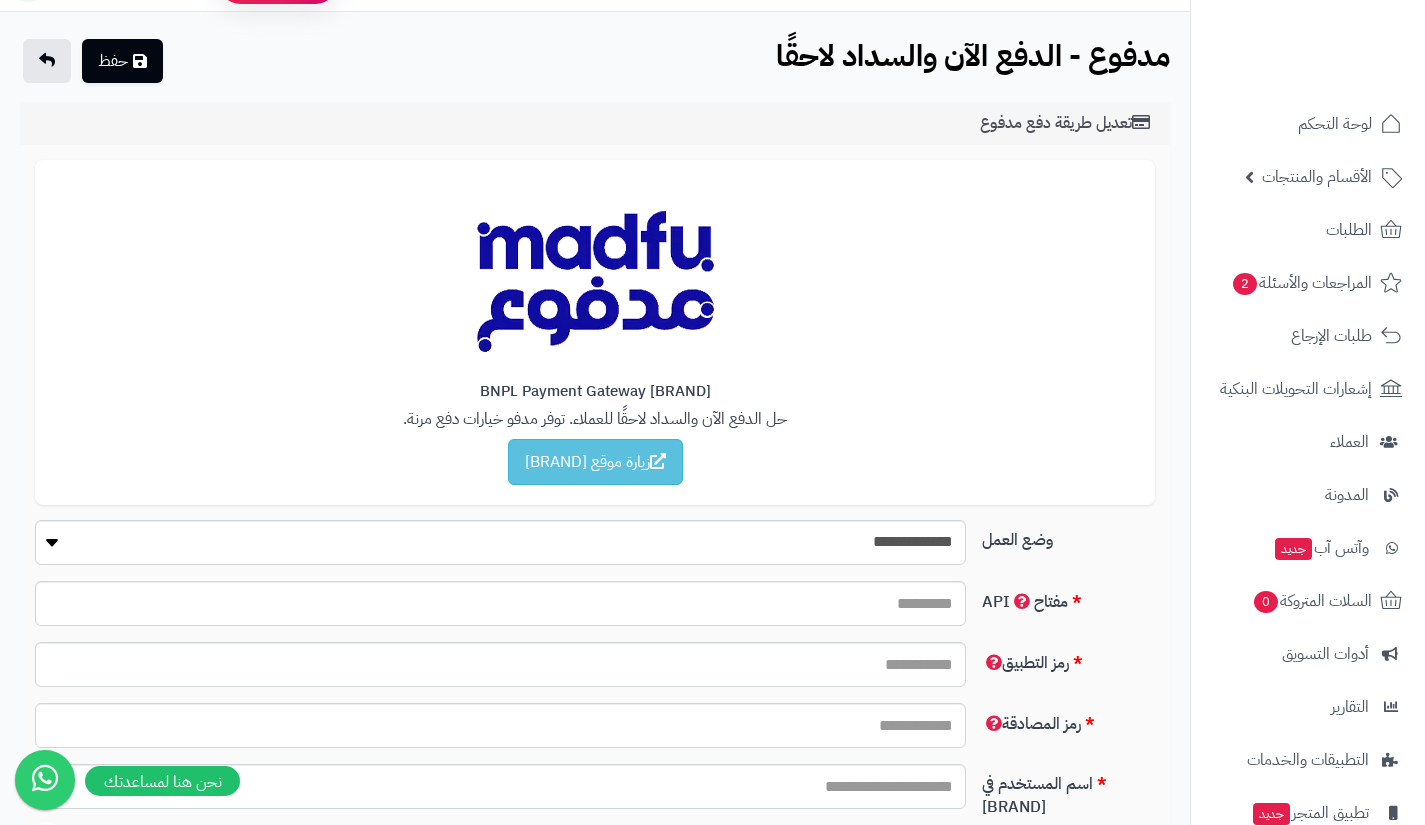 scroll, scrollTop: 0, scrollLeft: 0, axis: both 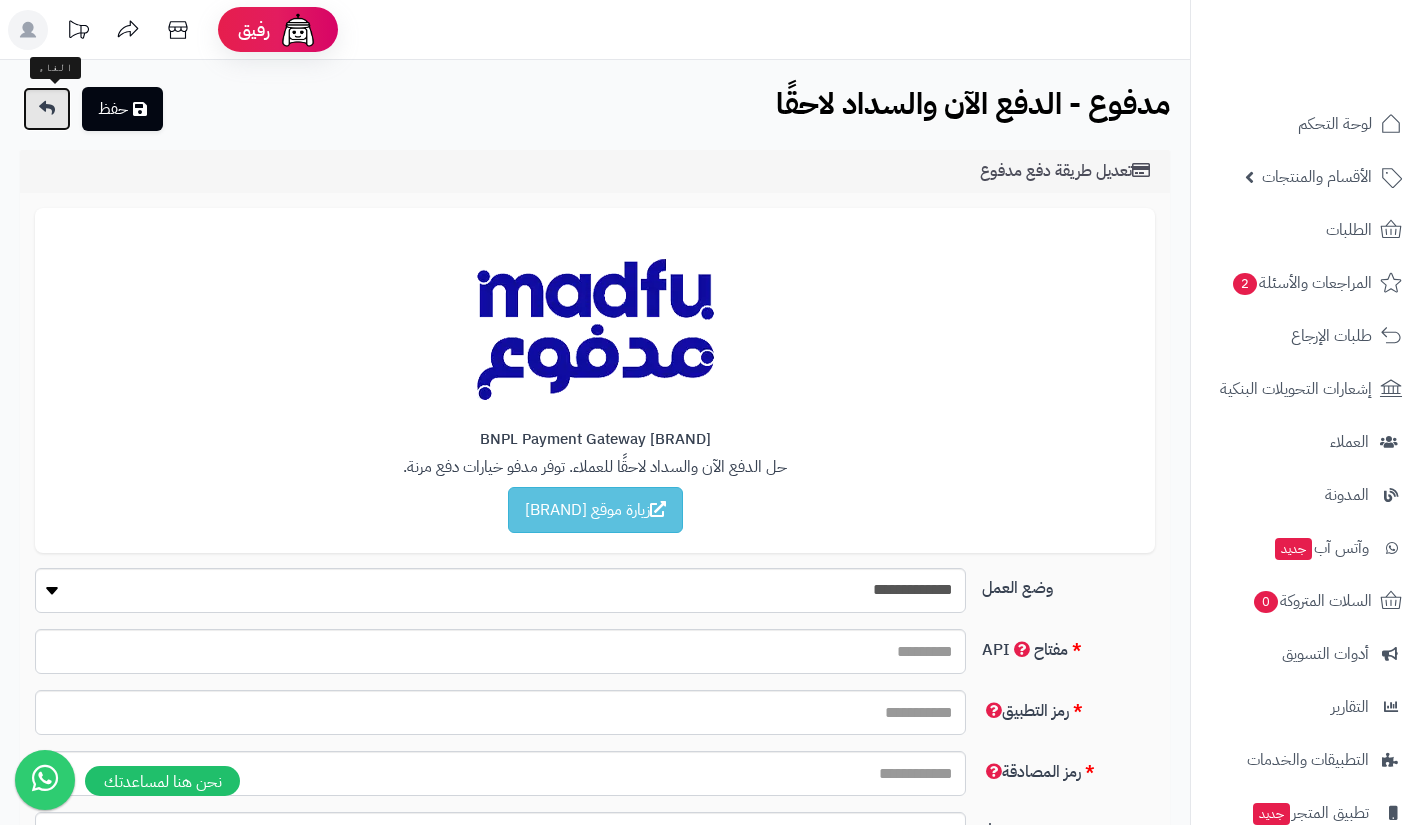 click at bounding box center (47, 109) 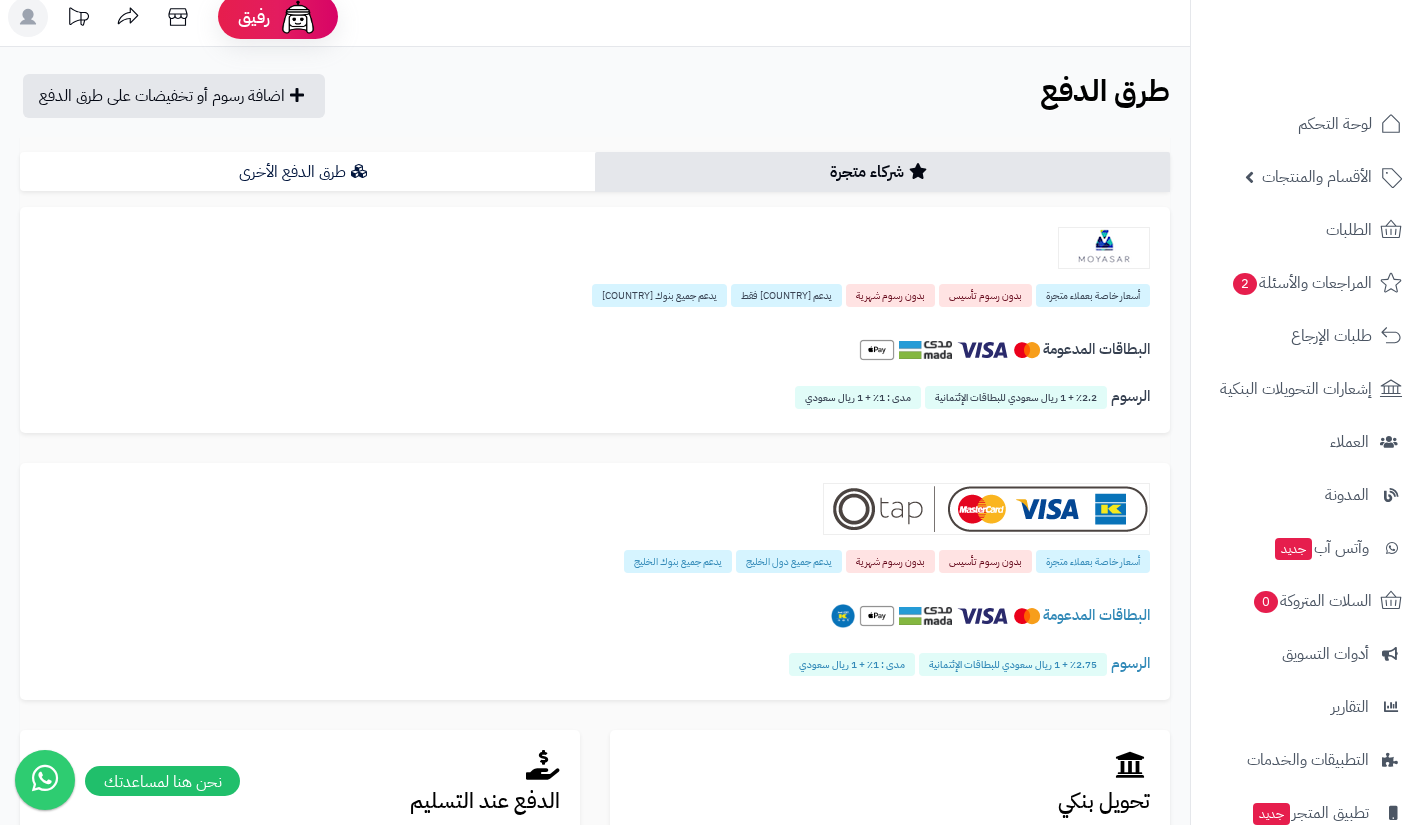 scroll, scrollTop: 0, scrollLeft: 0, axis: both 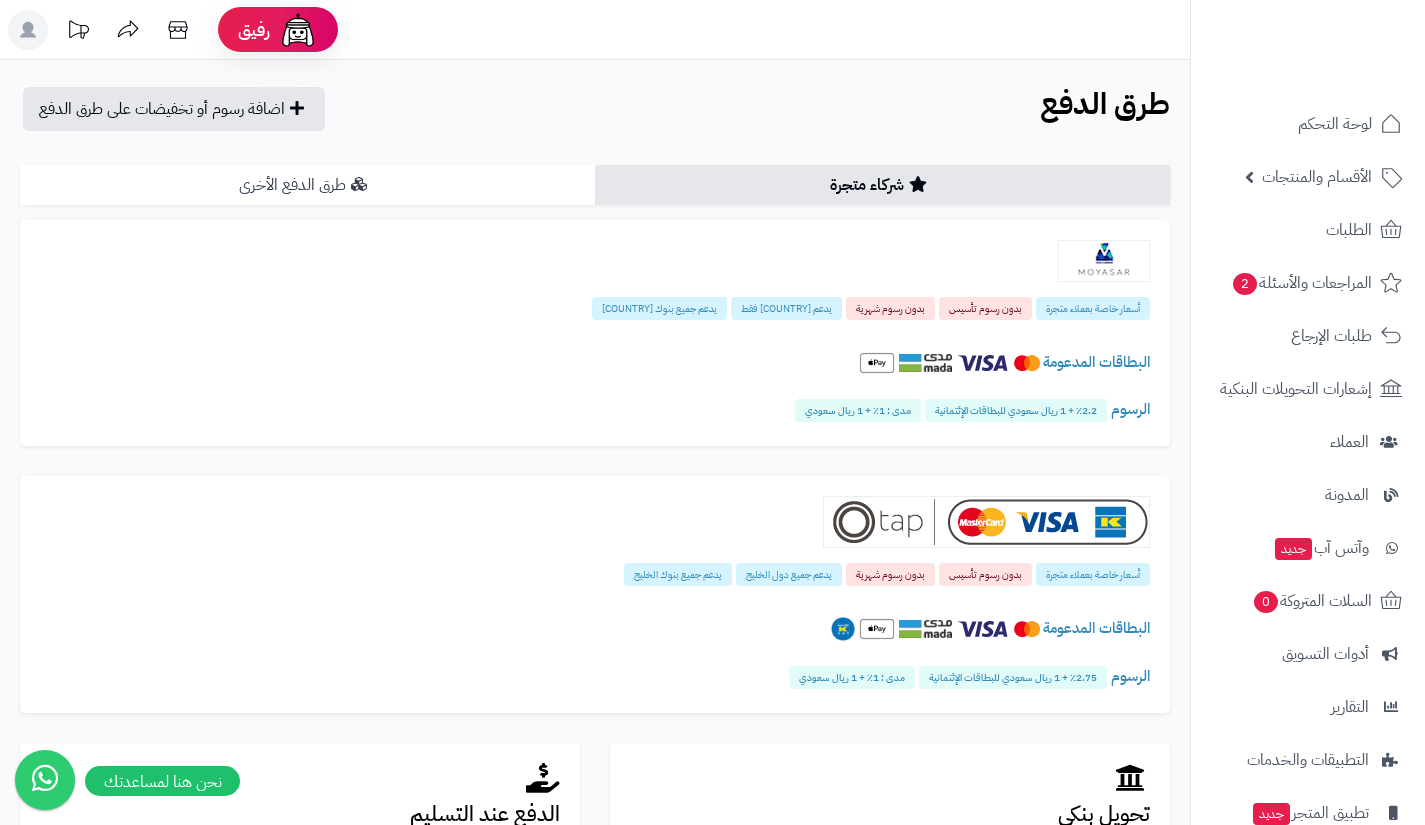 click on "طرق الدفع الأخرى" at bounding box center (307, 185) 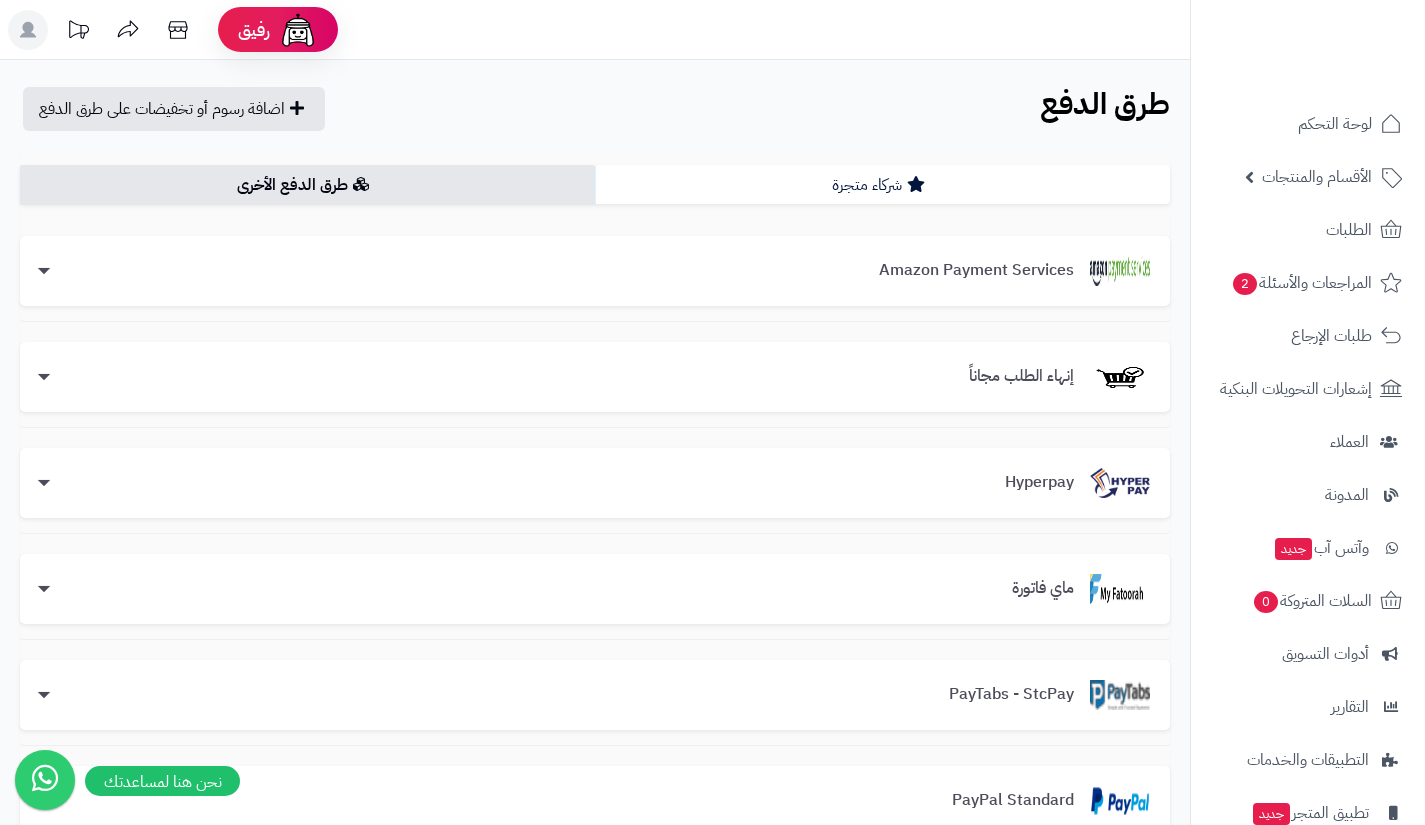 scroll, scrollTop: 1, scrollLeft: 0, axis: vertical 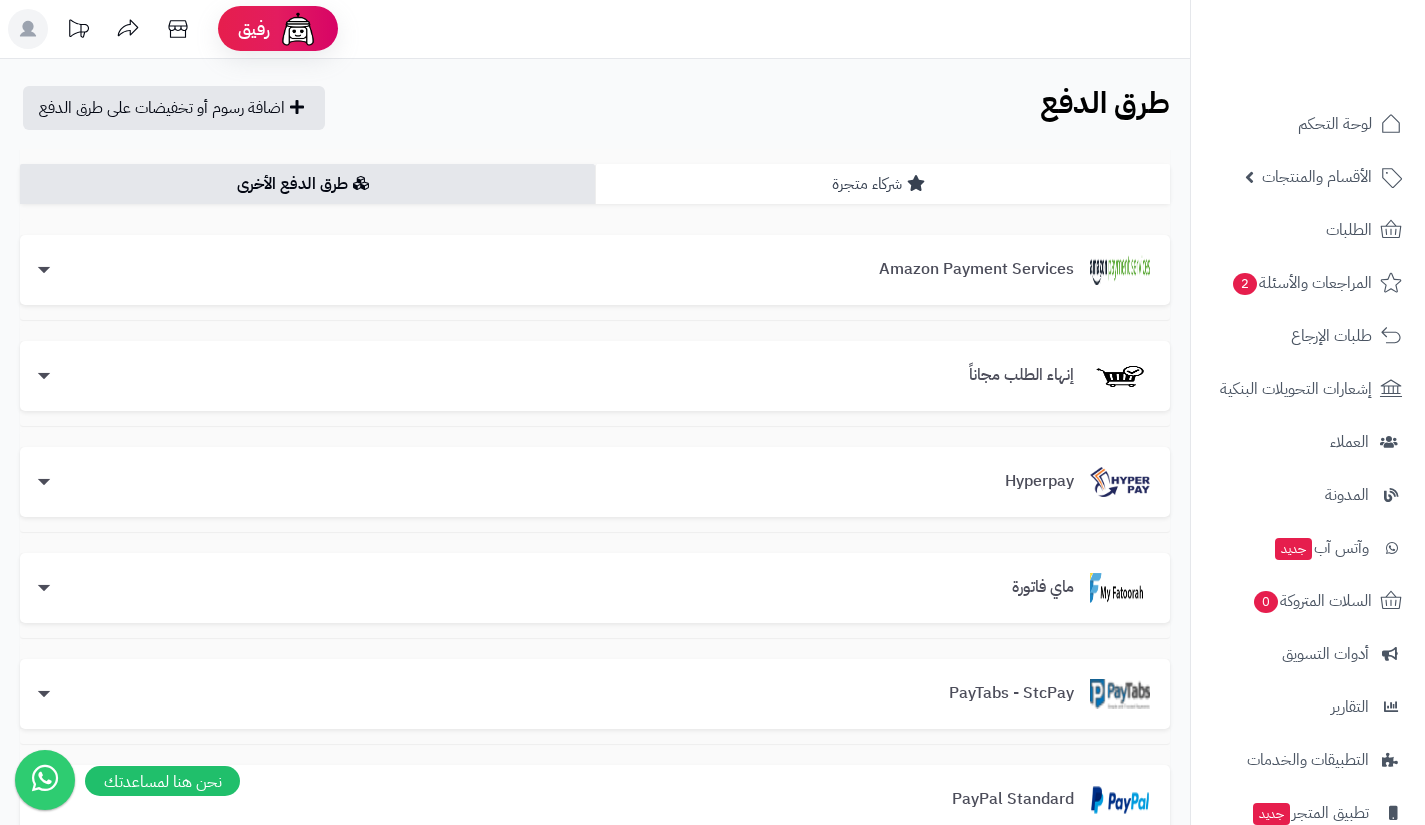 click on "شركاء متجرة" at bounding box center (882, 184) 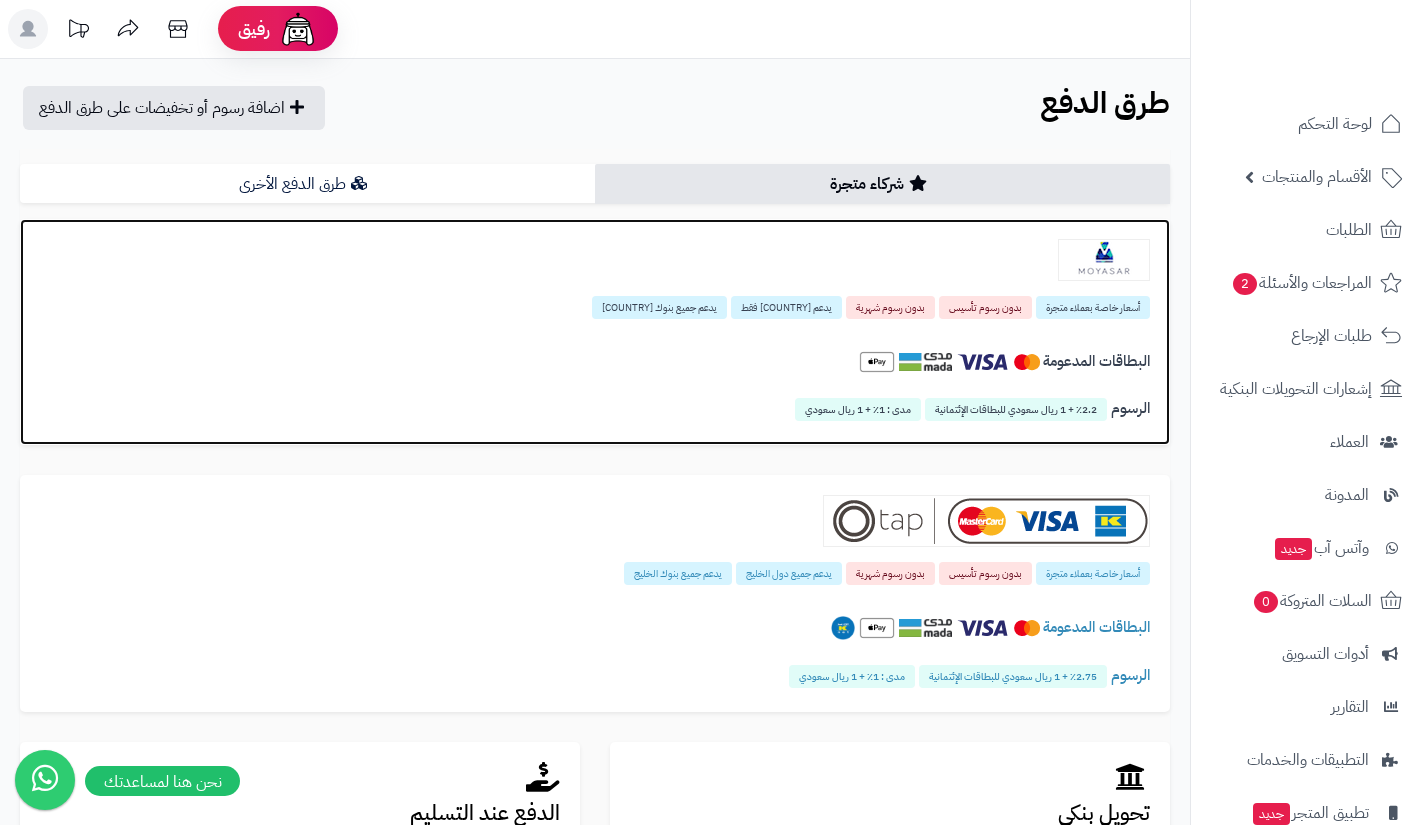 click at bounding box center (1104, 260) 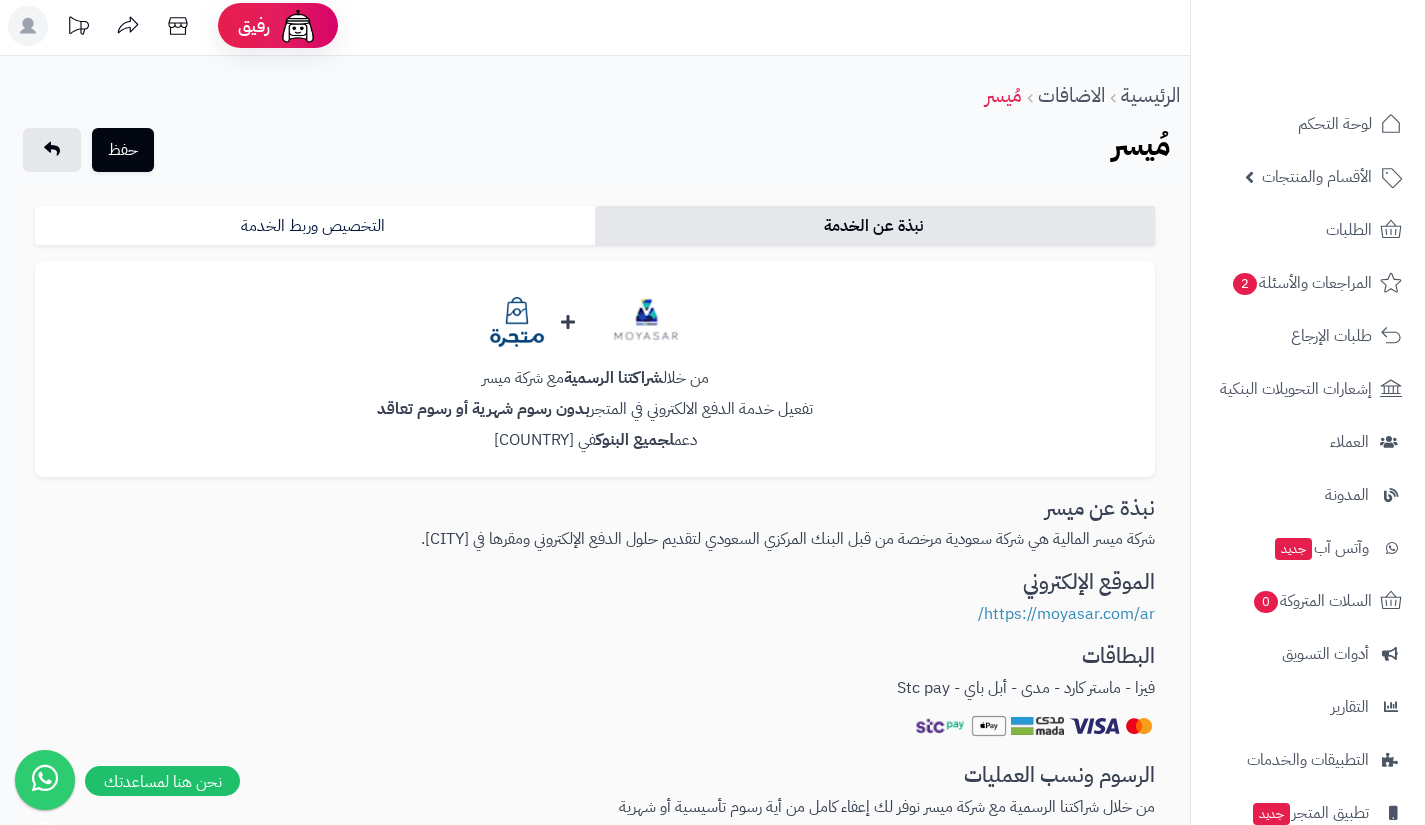 scroll, scrollTop: 0, scrollLeft: 0, axis: both 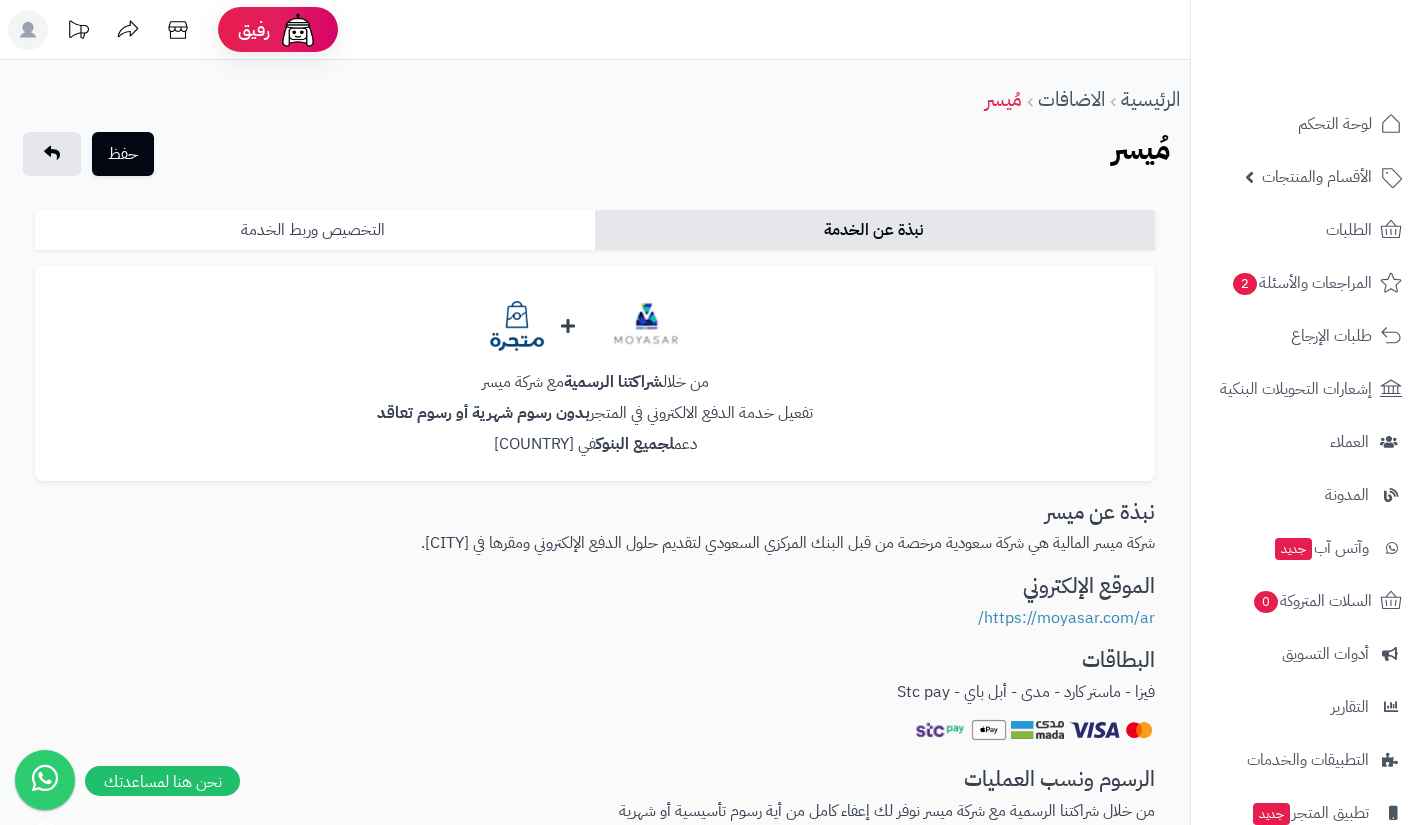 click on "التخصيص وربط الخدمة" at bounding box center (315, 230) 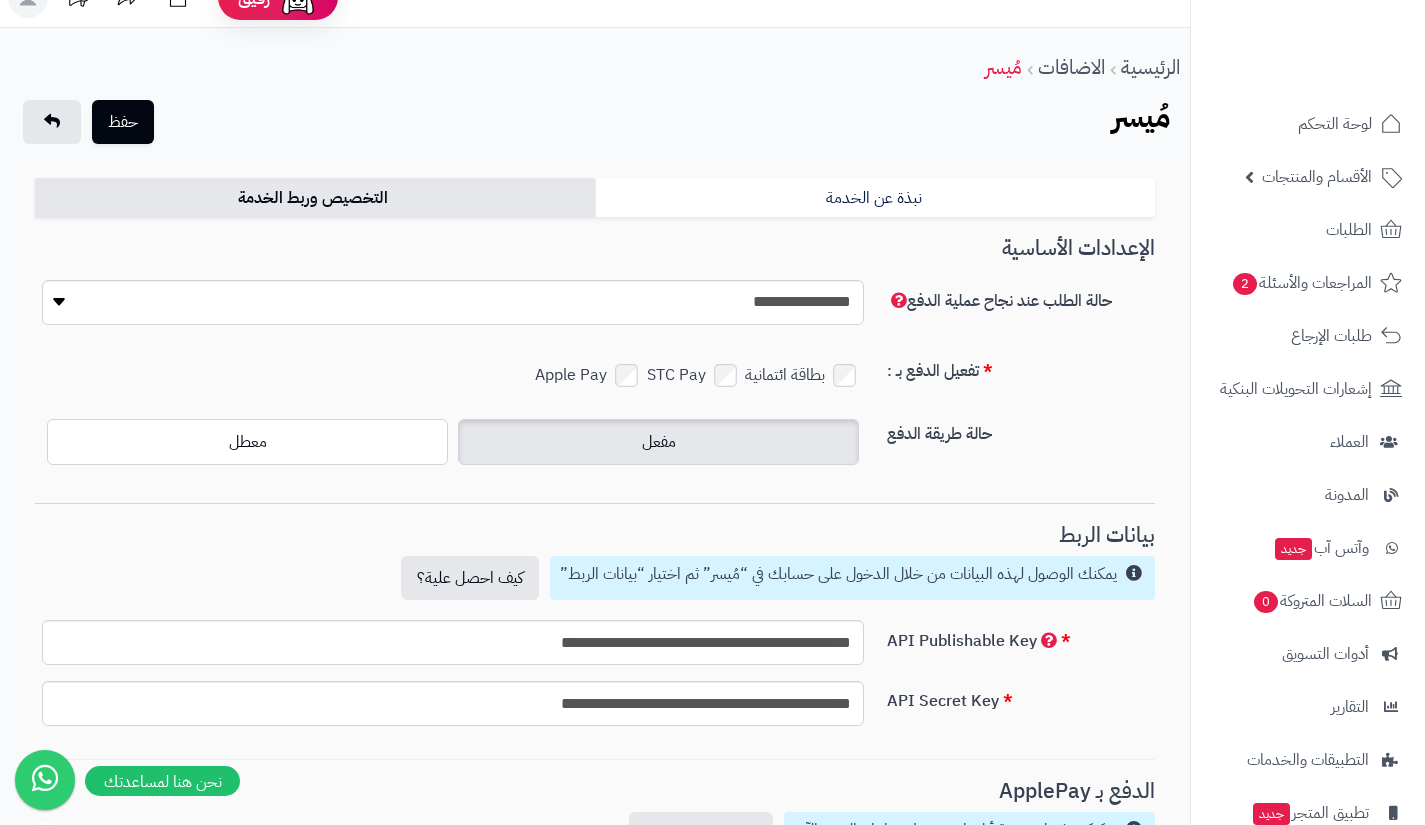 scroll, scrollTop: 0, scrollLeft: 0, axis: both 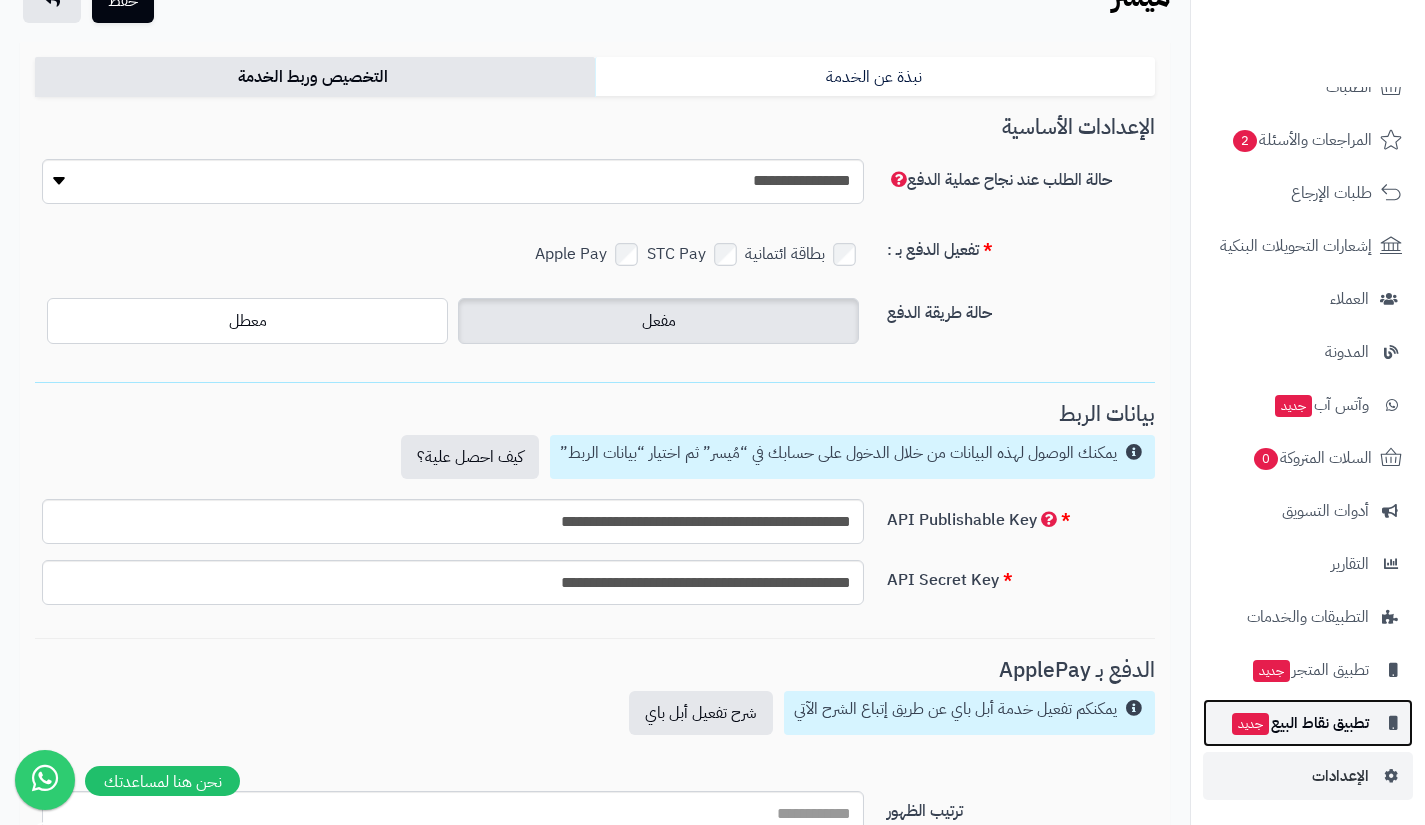 click on "تطبيق نقاط البيع    جديد" at bounding box center (1299, 723) 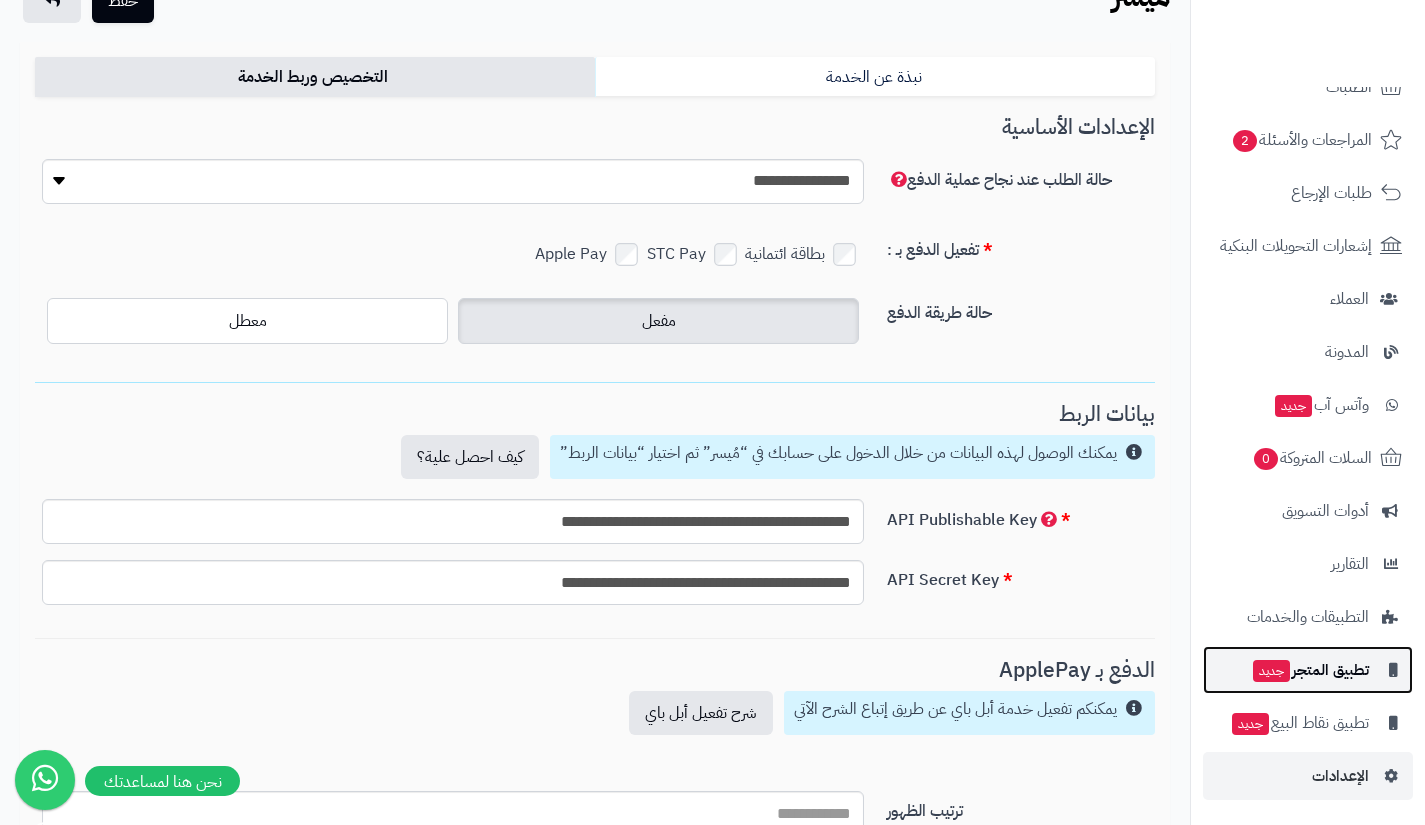 click on "تطبيق المتجر    جديد" at bounding box center [1310, 670] 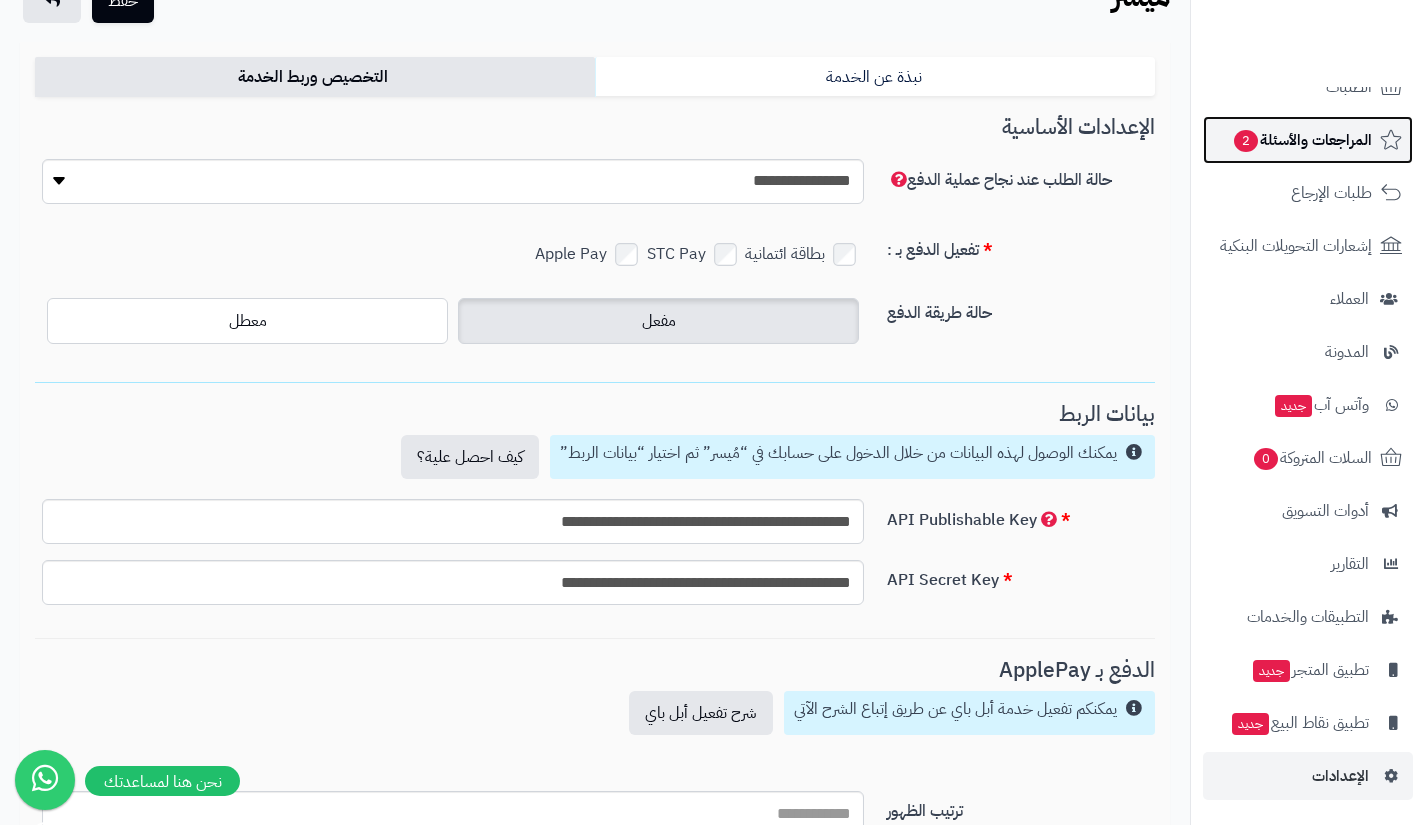 click on "المراجعات والأسئلة  2" at bounding box center [1302, 140] 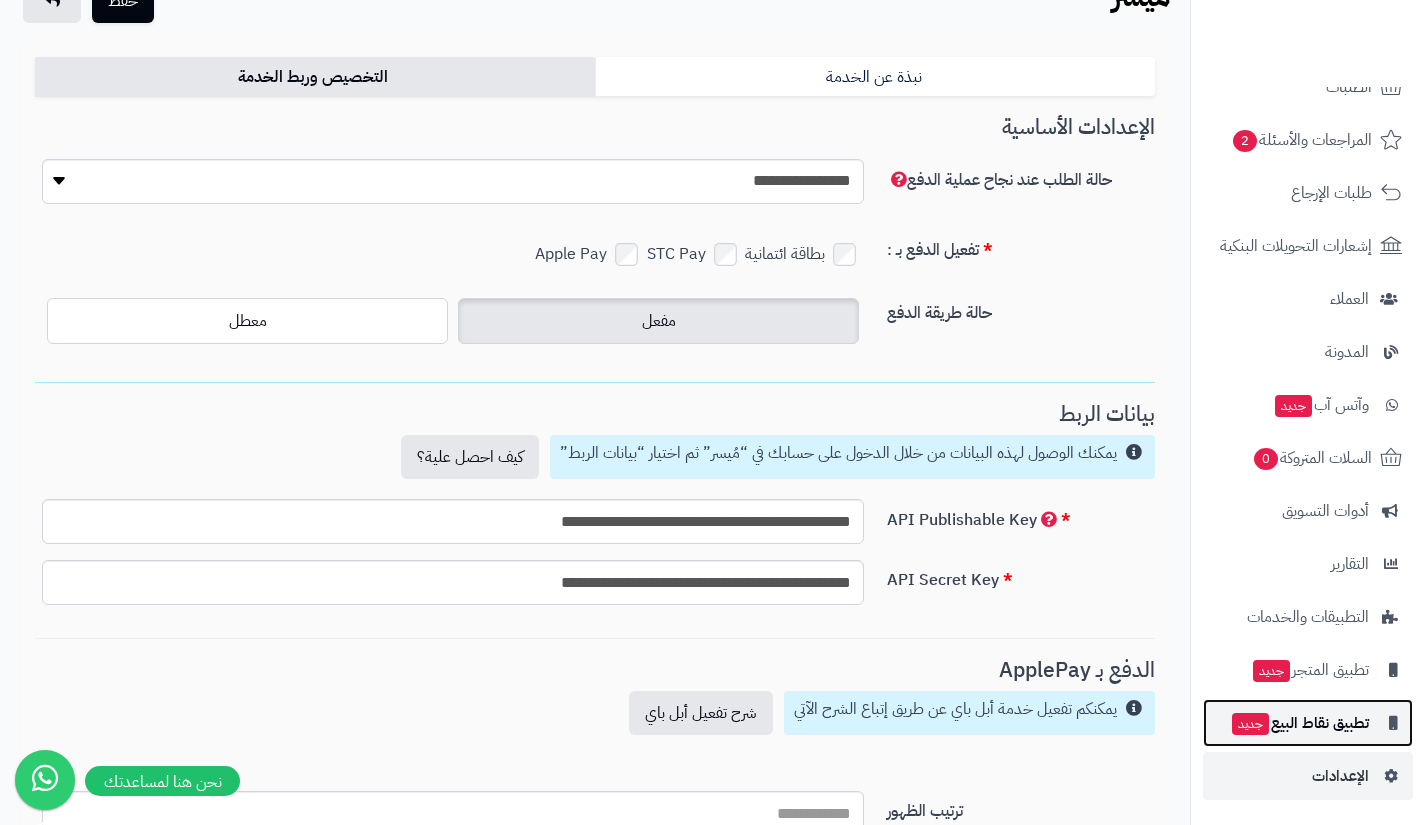click on "جديد" at bounding box center (1250, 724) 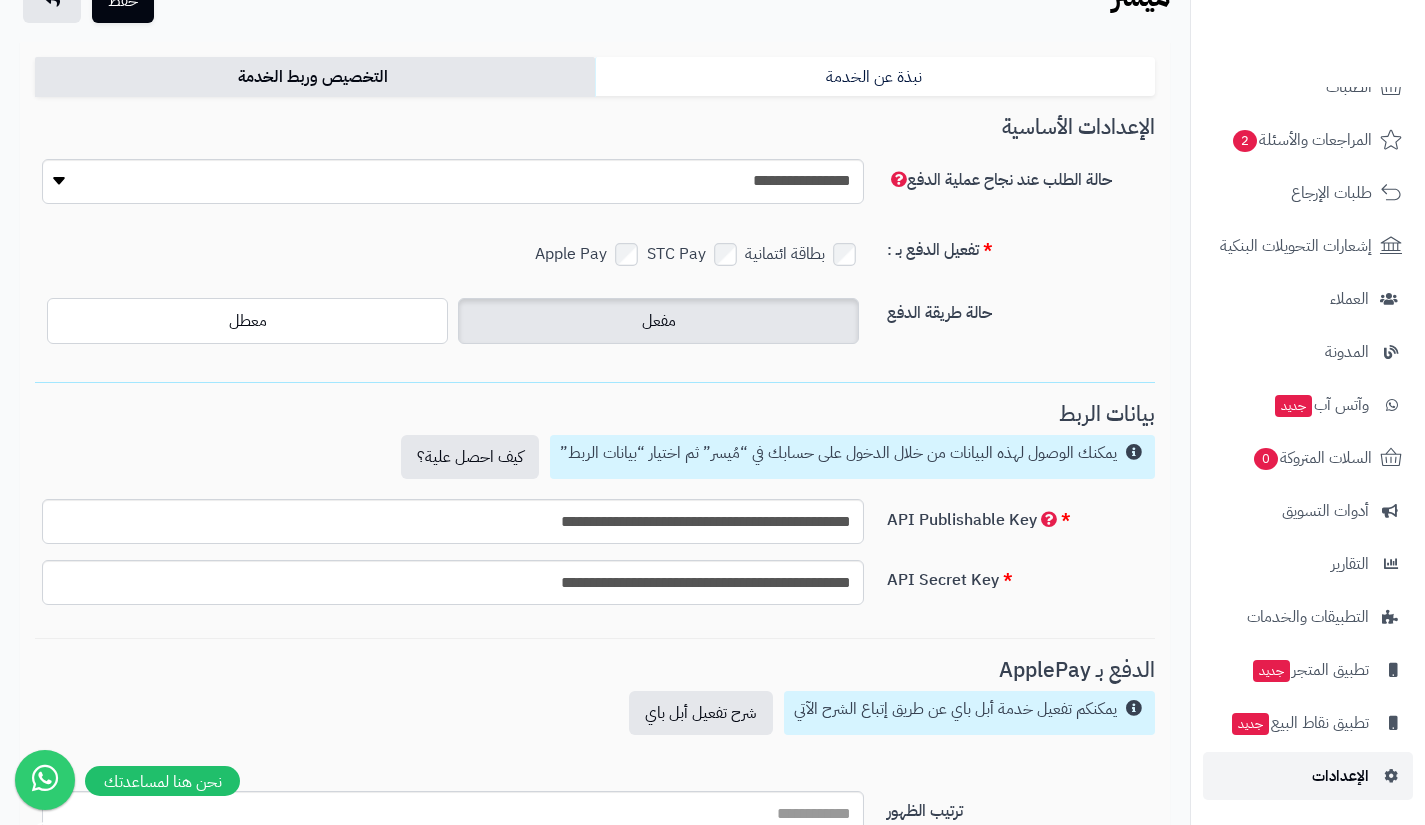 click on "الإعدادات" at bounding box center (1340, 776) 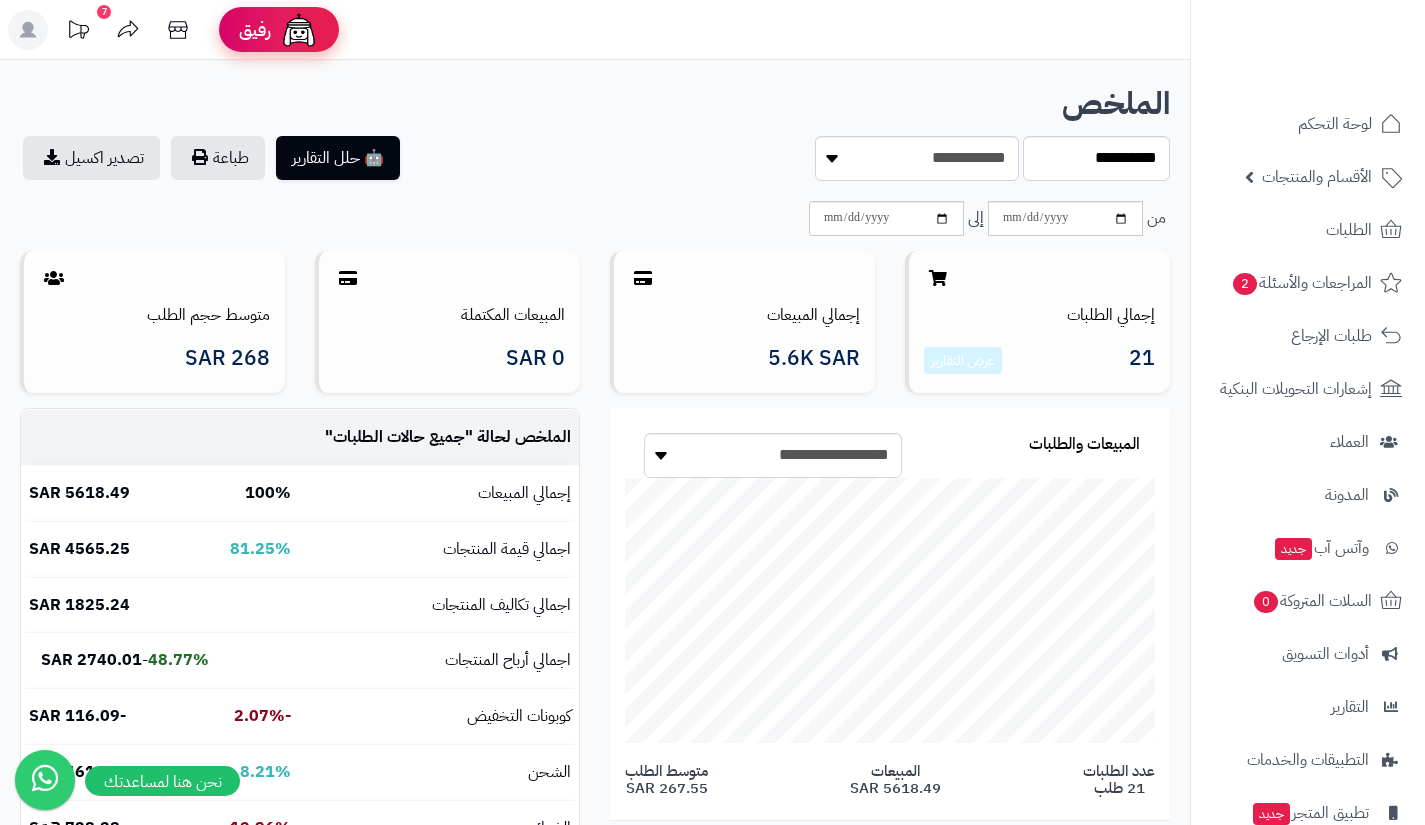 scroll, scrollTop: 0, scrollLeft: 0, axis: both 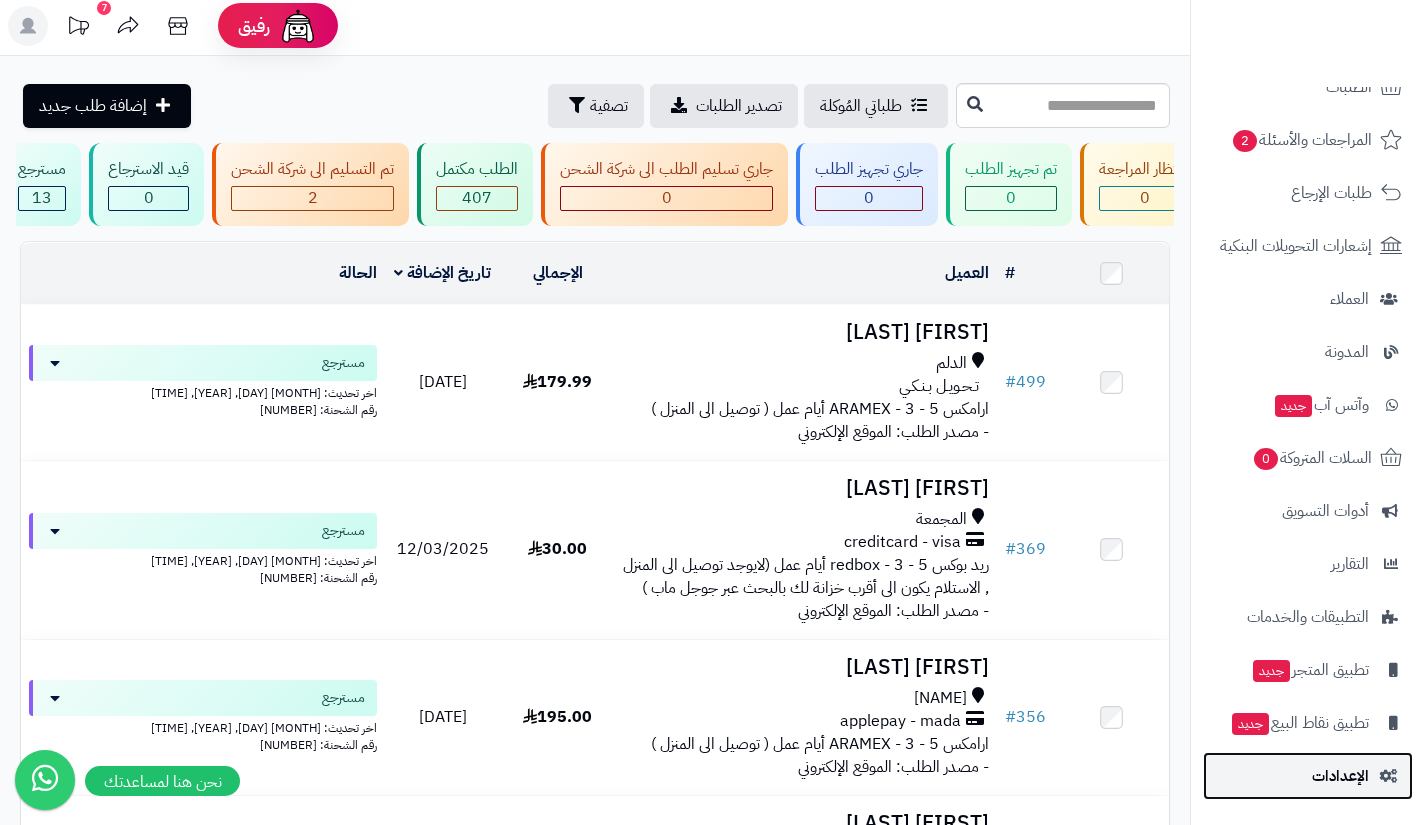 click on "الإعدادات" at bounding box center [1308, 776] 